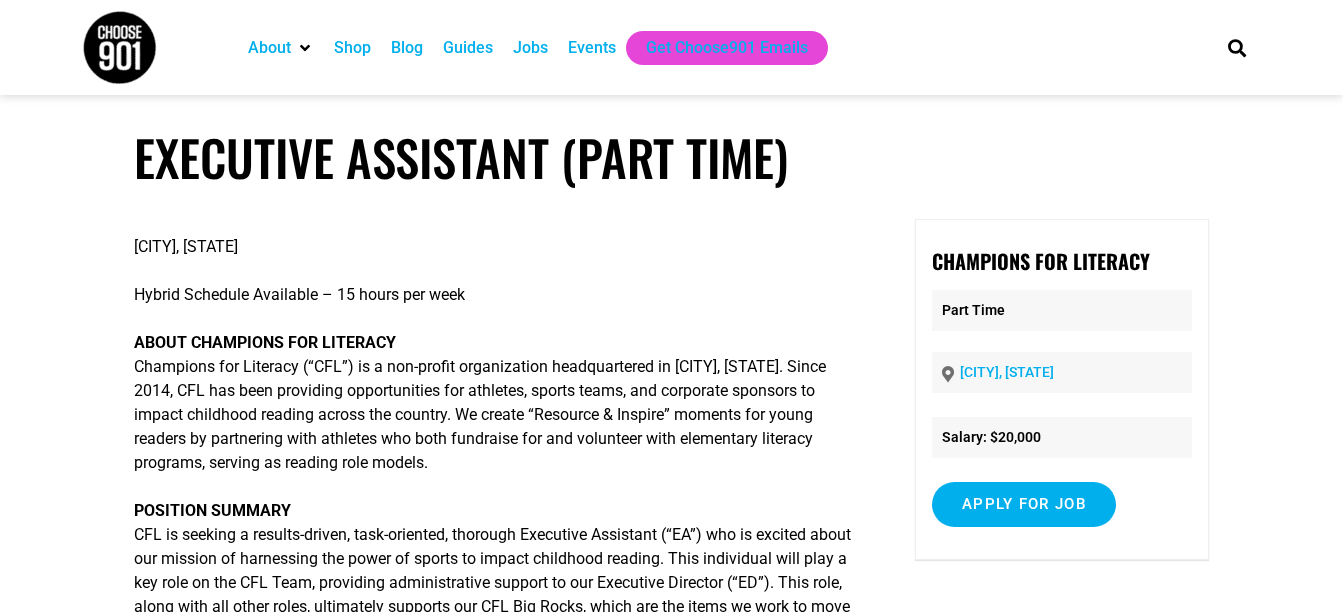 scroll, scrollTop: 0, scrollLeft: 0, axis: both 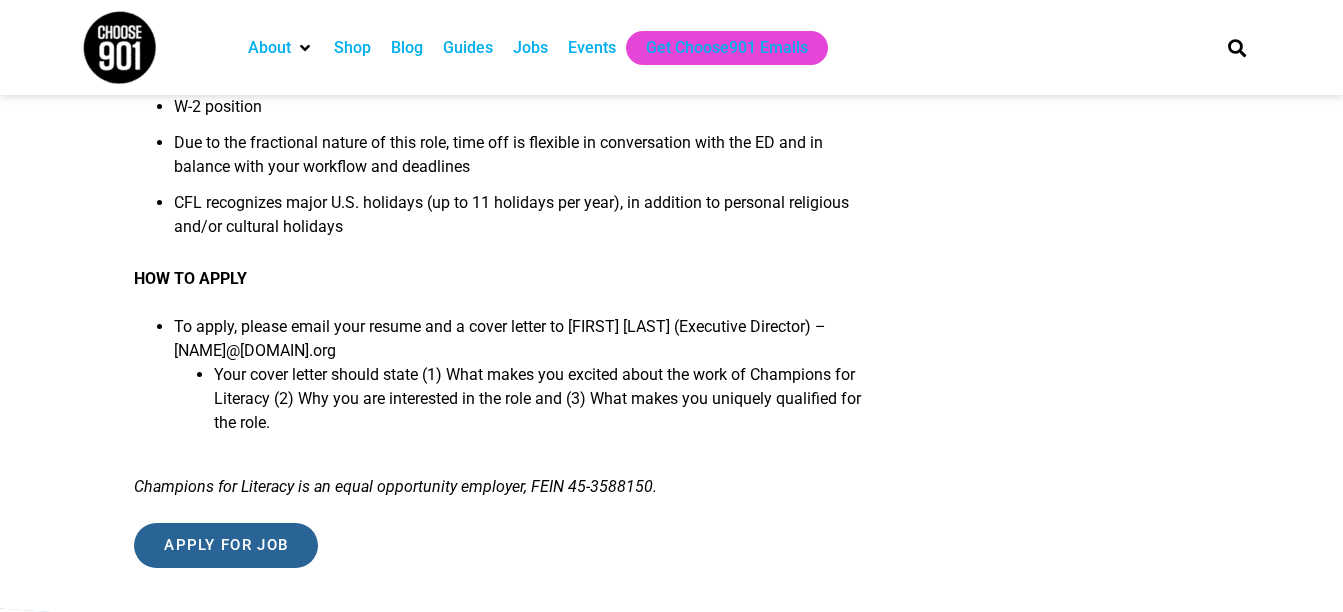 click on "Apply for job" at bounding box center [226, 545] 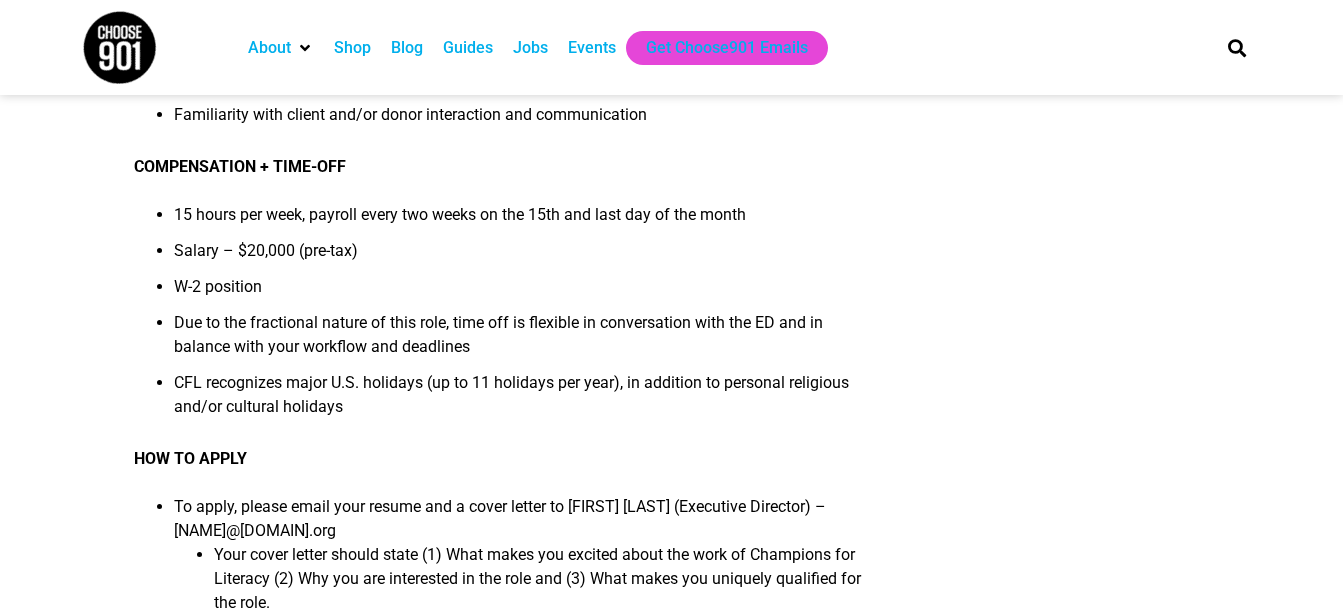 scroll, scrollTop: 4042, scrollLeft: 0, axis: vertical 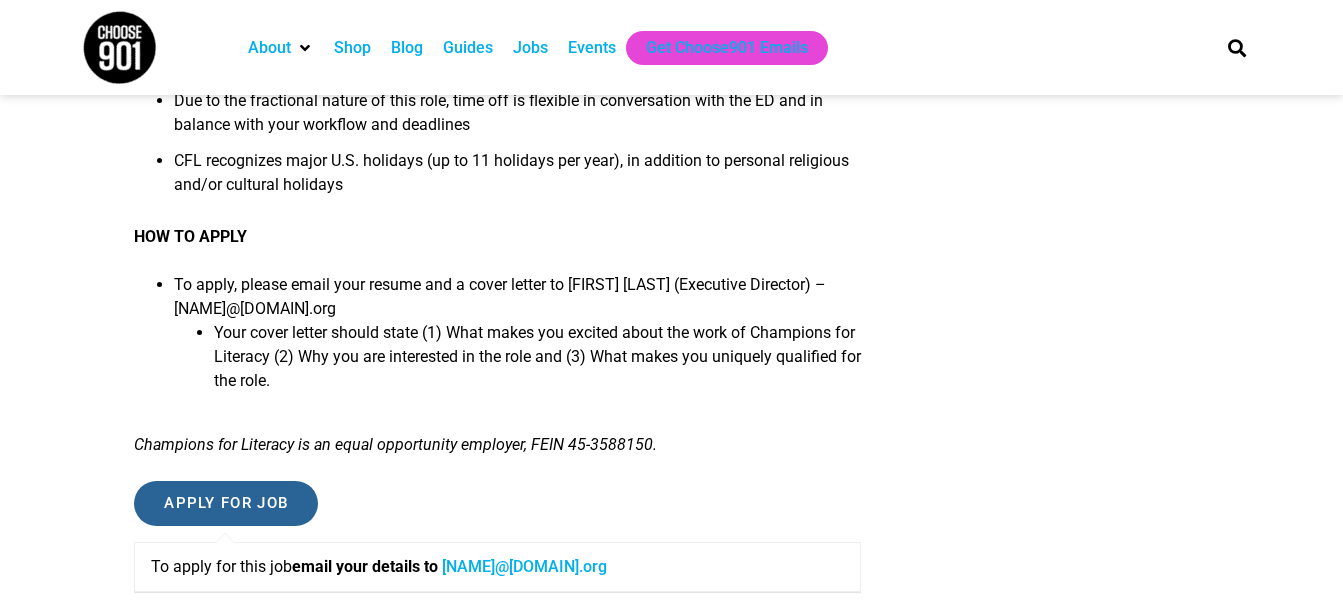 click on "Apply for job" at bounding box center (226, 503) 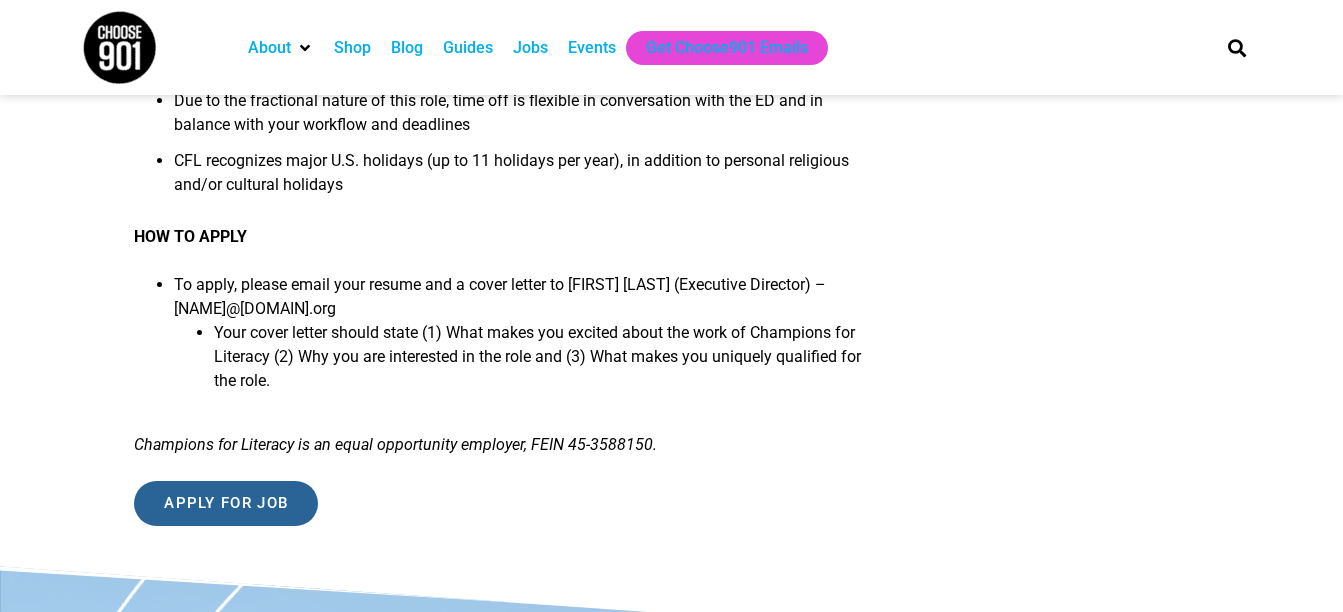 click on "Apply for job" at bounding box center (226, 503) 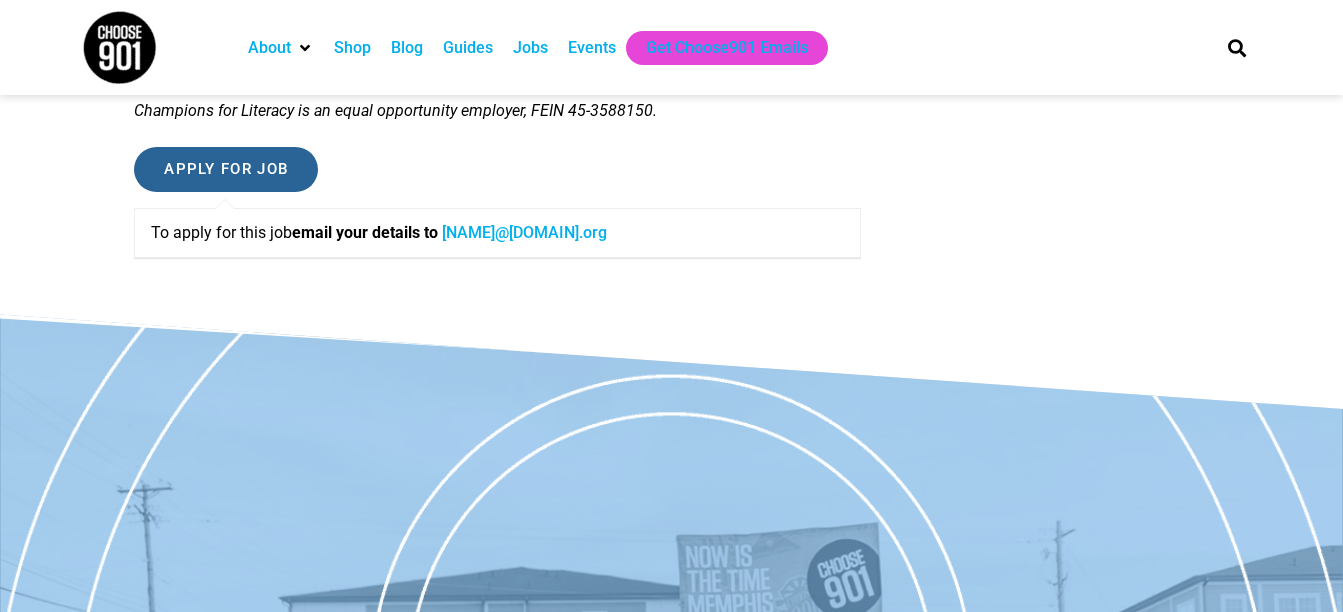 scroll, scrollTop: 4042, scrollLeft: 0, axis: vertical 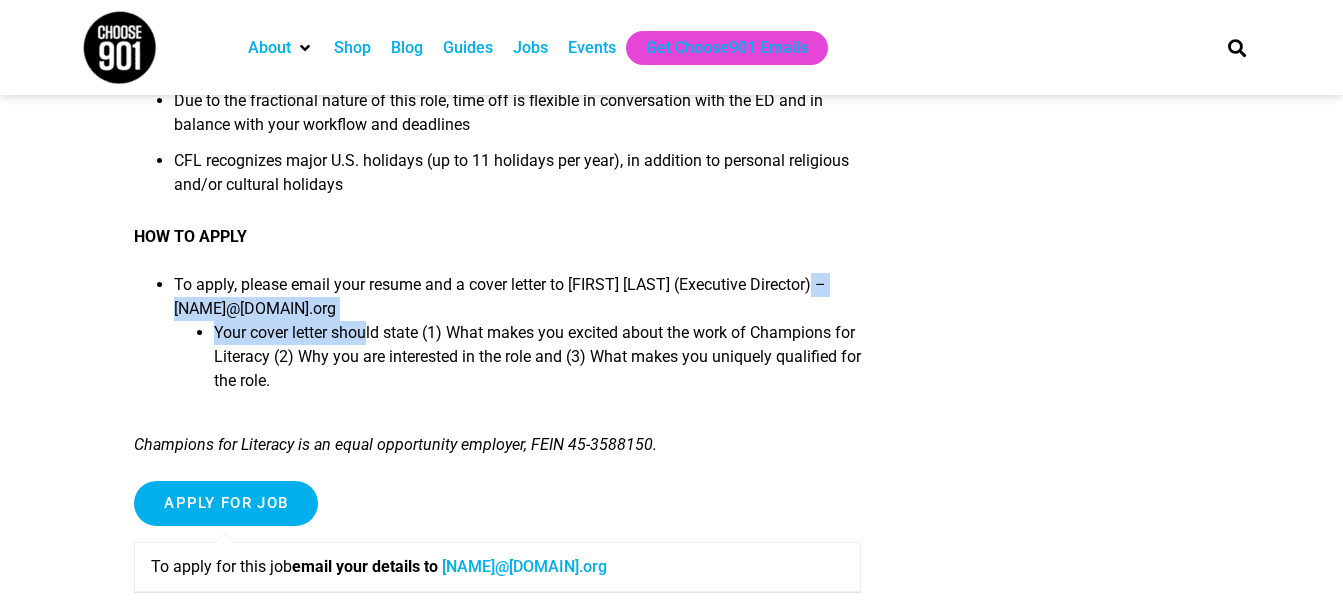 drag, startPoint x: 174, startPoint y: 308, endPoint x: 366, endPoint y: 321, distance: 192.4396 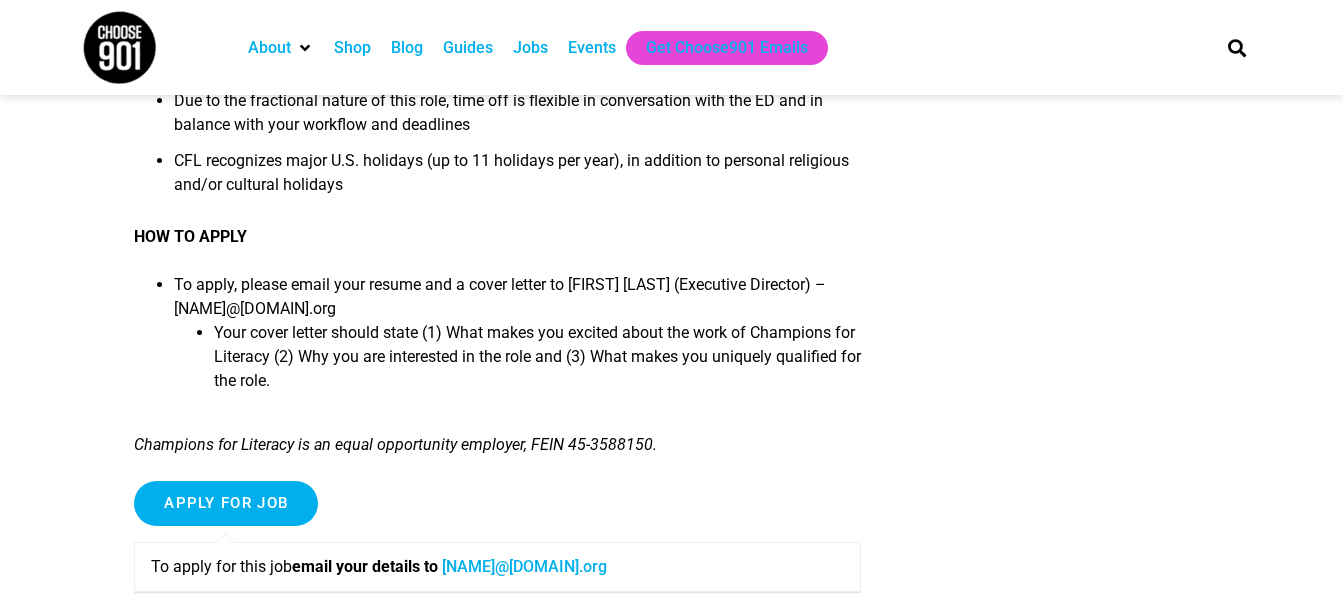 drag, startPoint x: 366, startPoint y: 321, endPoint x: 429, endPoint y: 390, distance: 93.43447 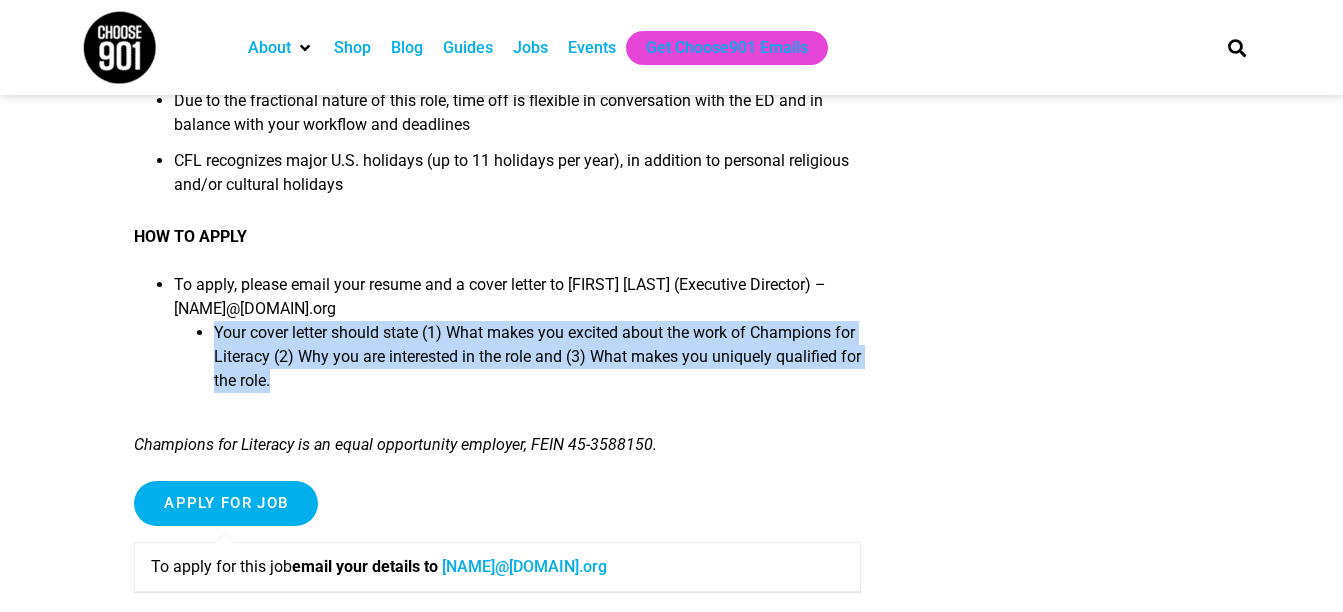 drag, startPoint x: 217, startPoint y: 325, endPoint x: 827, endPoint y: 373, distance: 611.8856 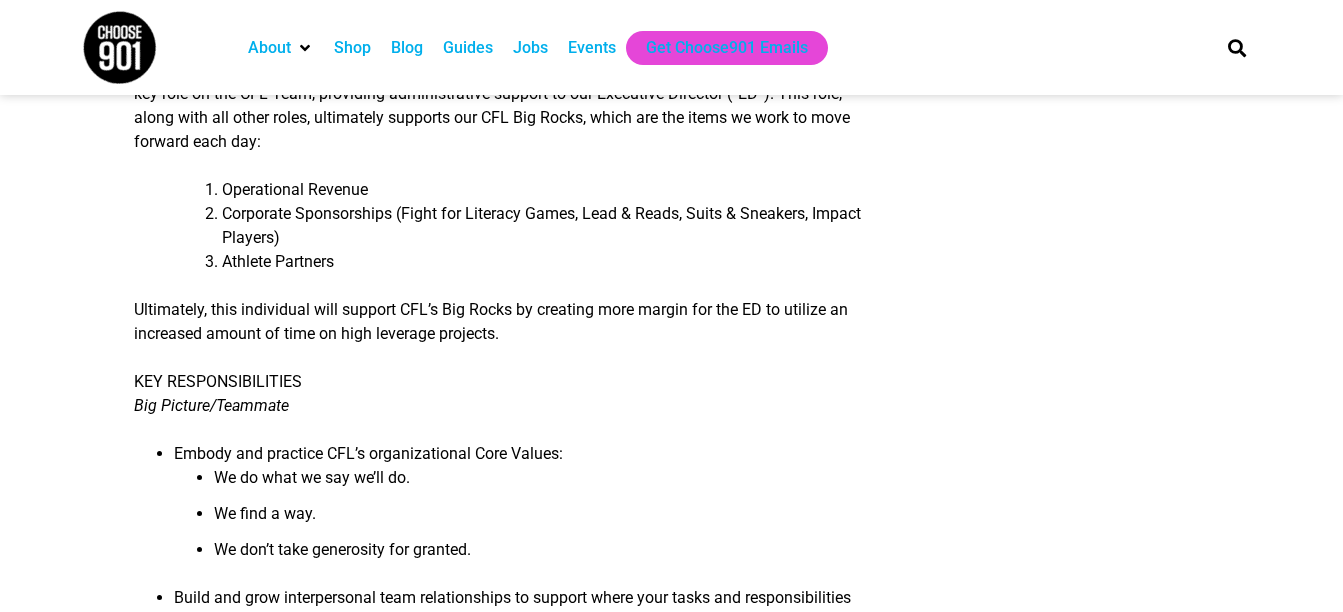 scroll, scrollTop: 667, scrollLeft: 0, axis: vertical 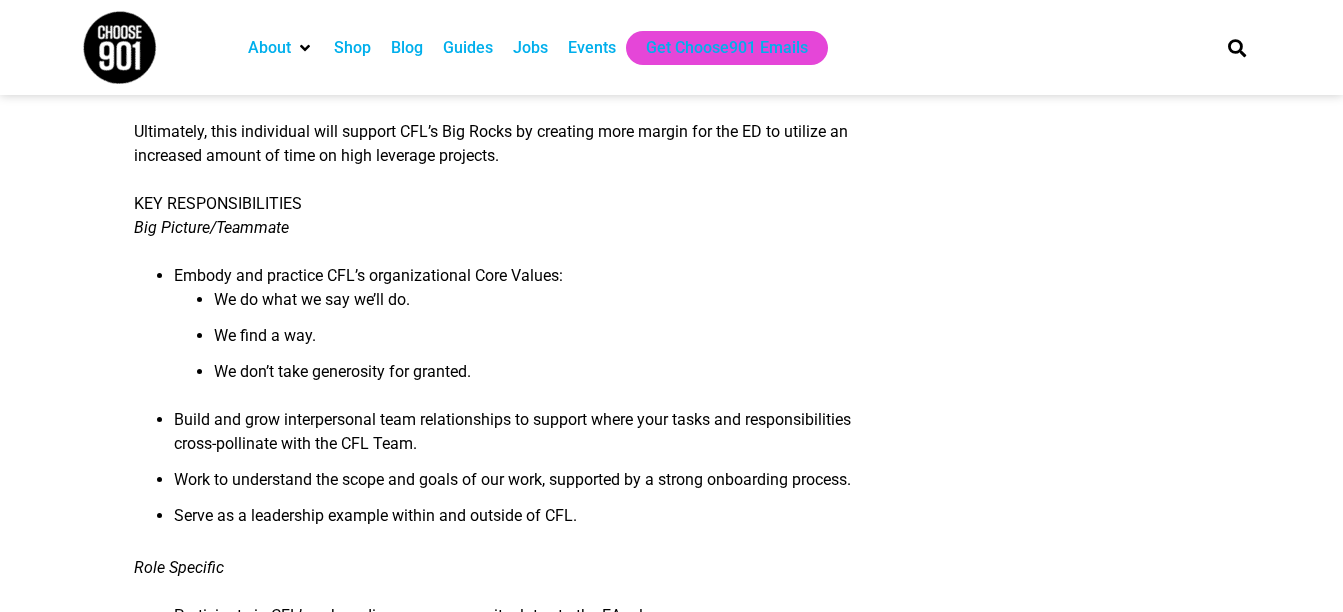 click on "About
Contact Us
Donate
Shop
Blog
Guides
Jobs
Events
Get Choose901 Emails
Search" at bounding box center [671, 47] 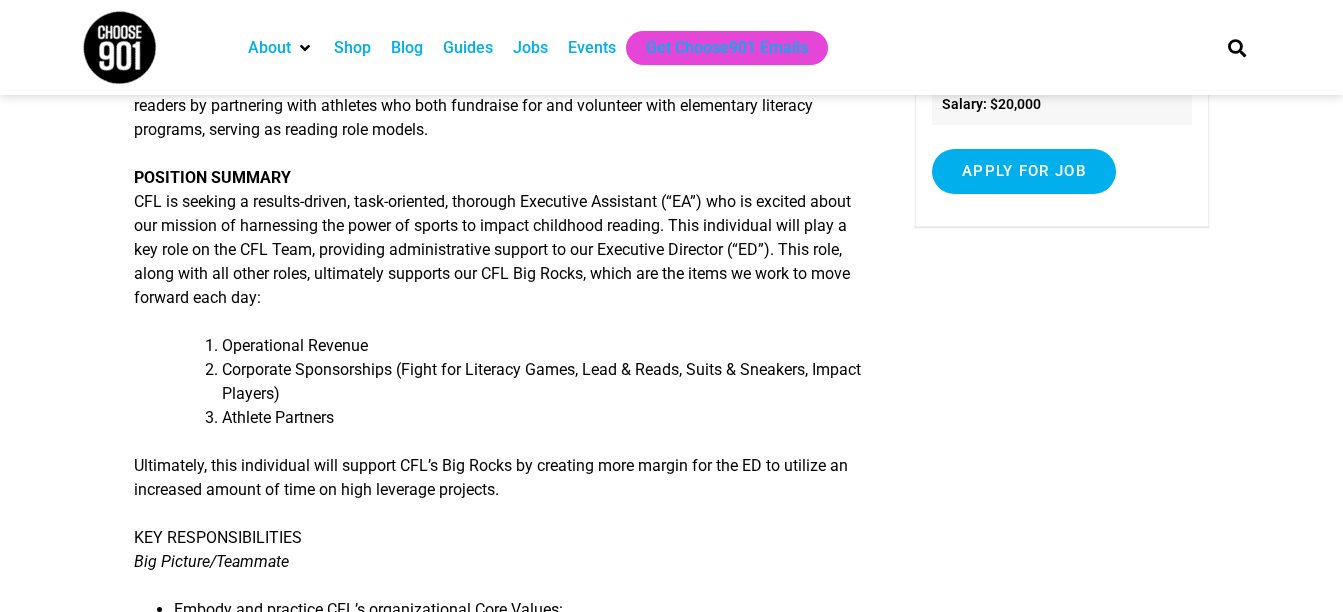 scroll, scrollTop: 0, scrollLeft: 0, axis: both 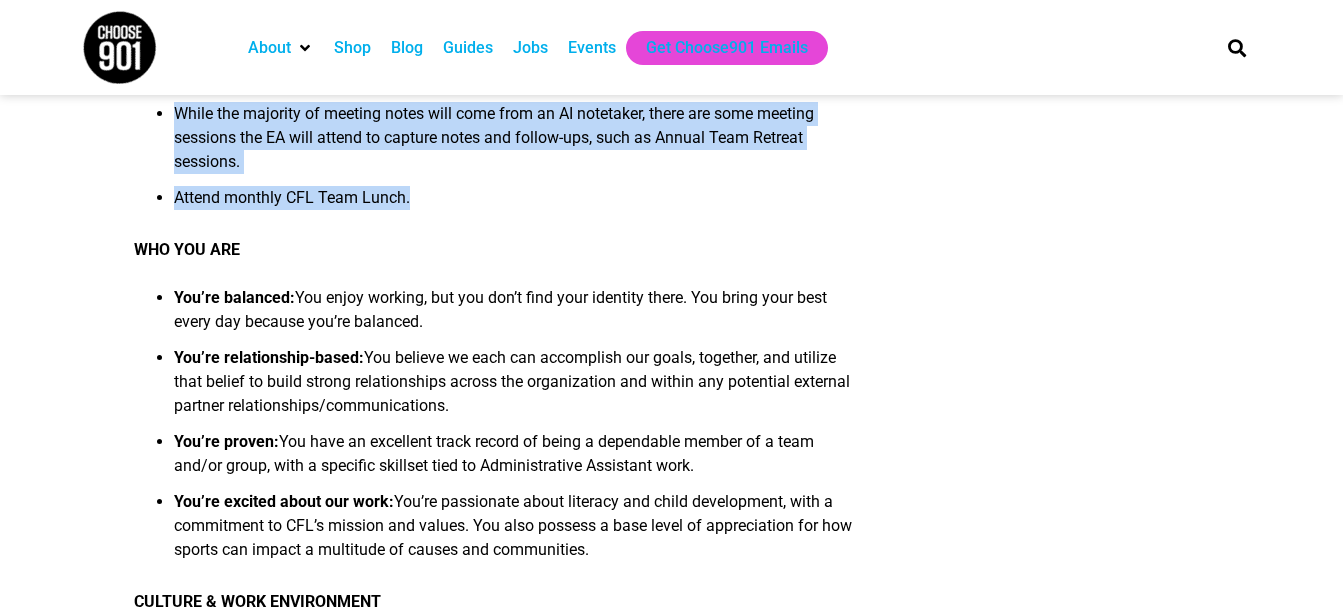 drag, startPoint x: 134, startPoint y: 344, endPoint x: 547, endPoint y: 203, distance: 436.40576 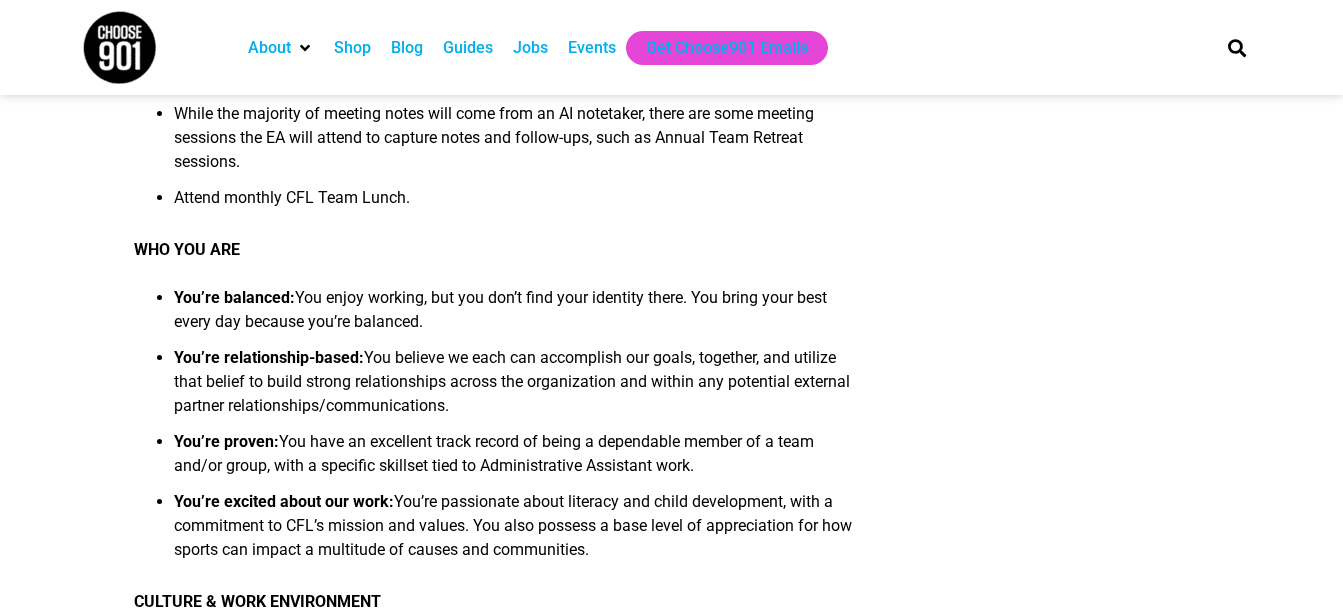 drag, startPoint x: 19, startPoint y: 153, endPoint x: 37, endPoint y: 166, distance: 22.203604 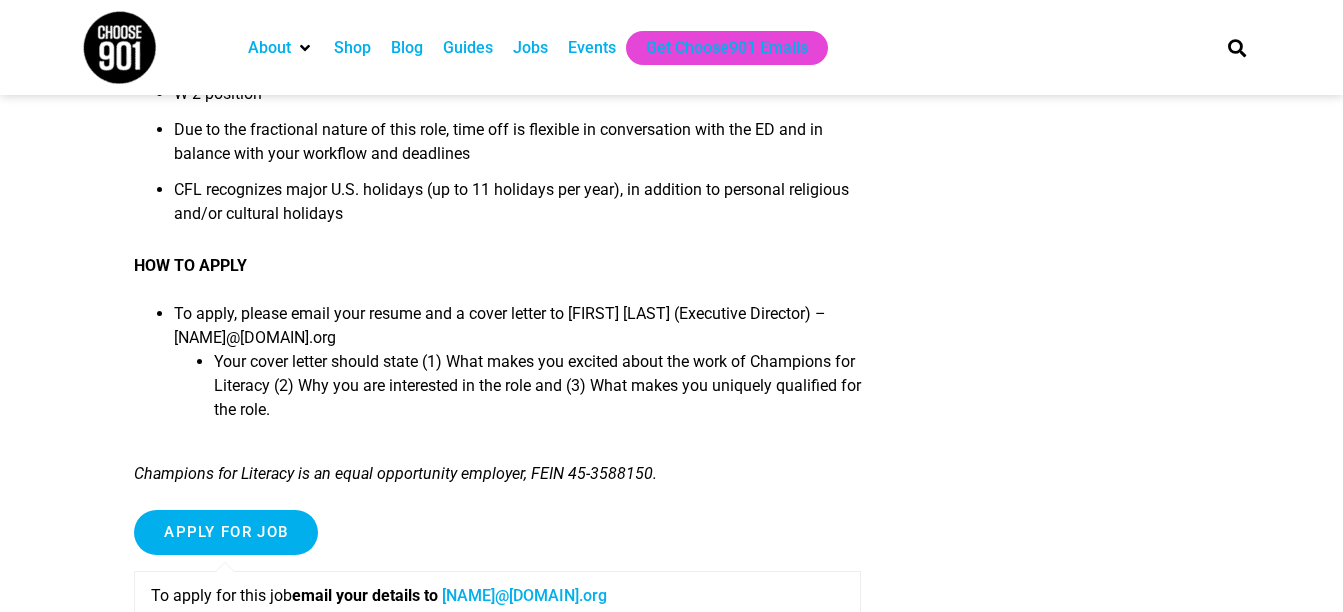 scroll, scrollTop: 4000, scrollLeft: 0, axis: vertical 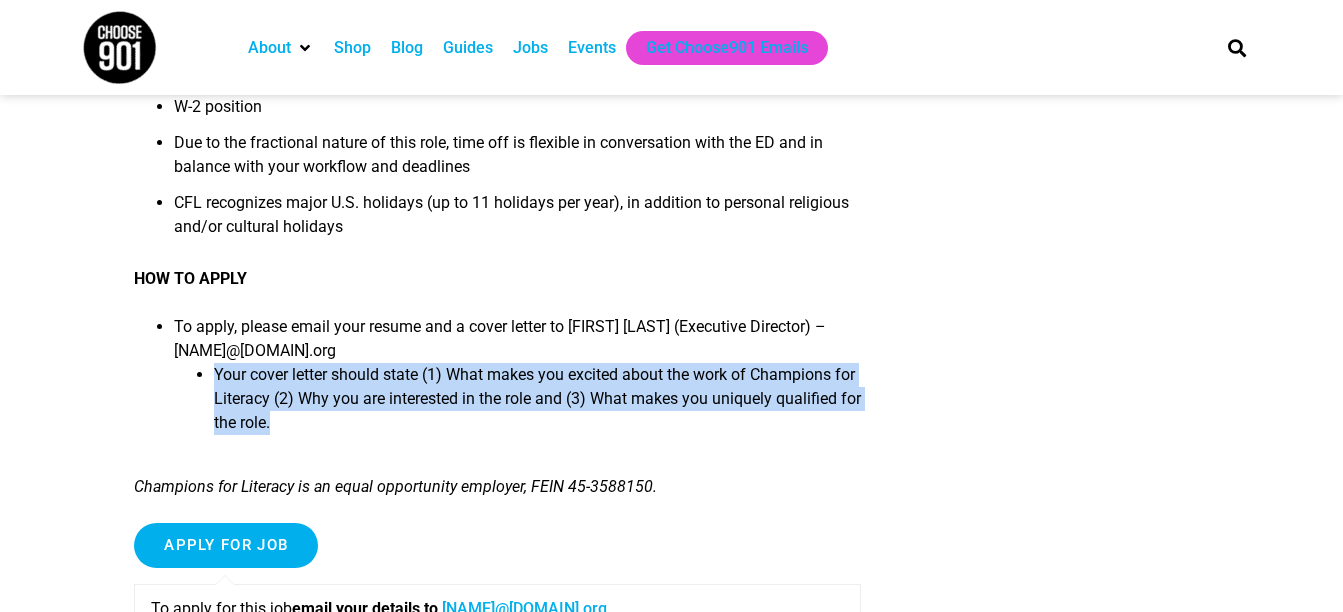 drag, startPoint x: 214, startPoint y: 369, endPoint x: 308, endPoint y: 424, distance: 108.90822 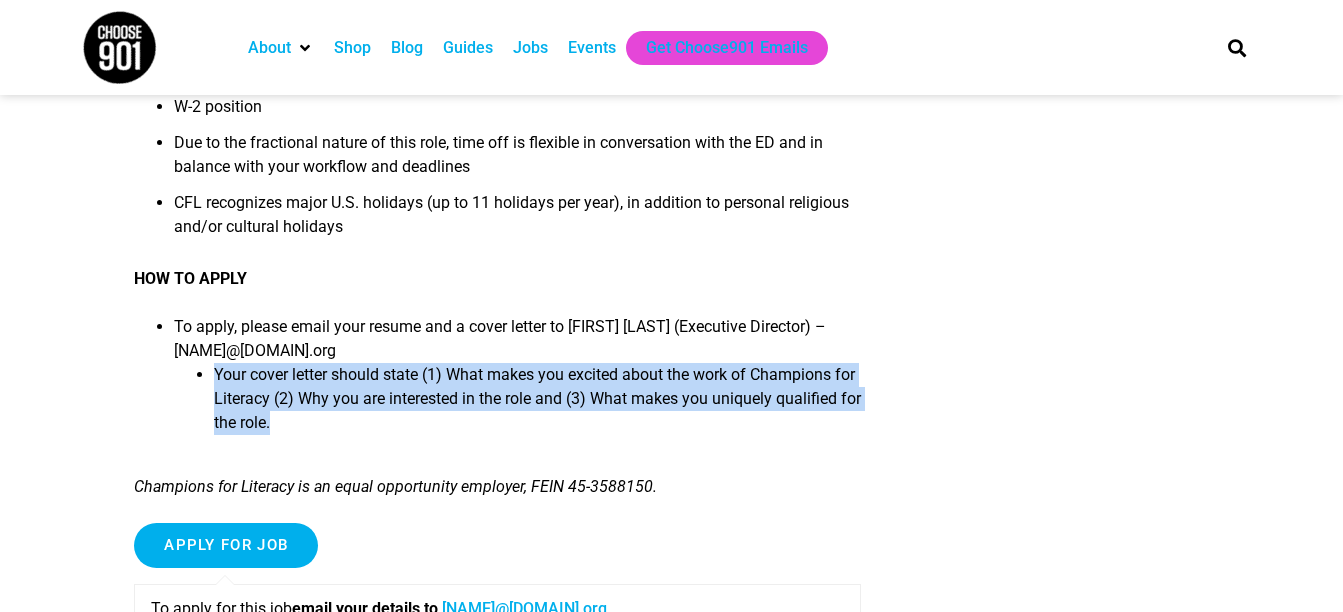 copy on "Your cover letter should state (1) What makes you excited about the work of Champions for Literacy (2) Why you are interested in the role and (3) What makes you uniquely qualified for the role." 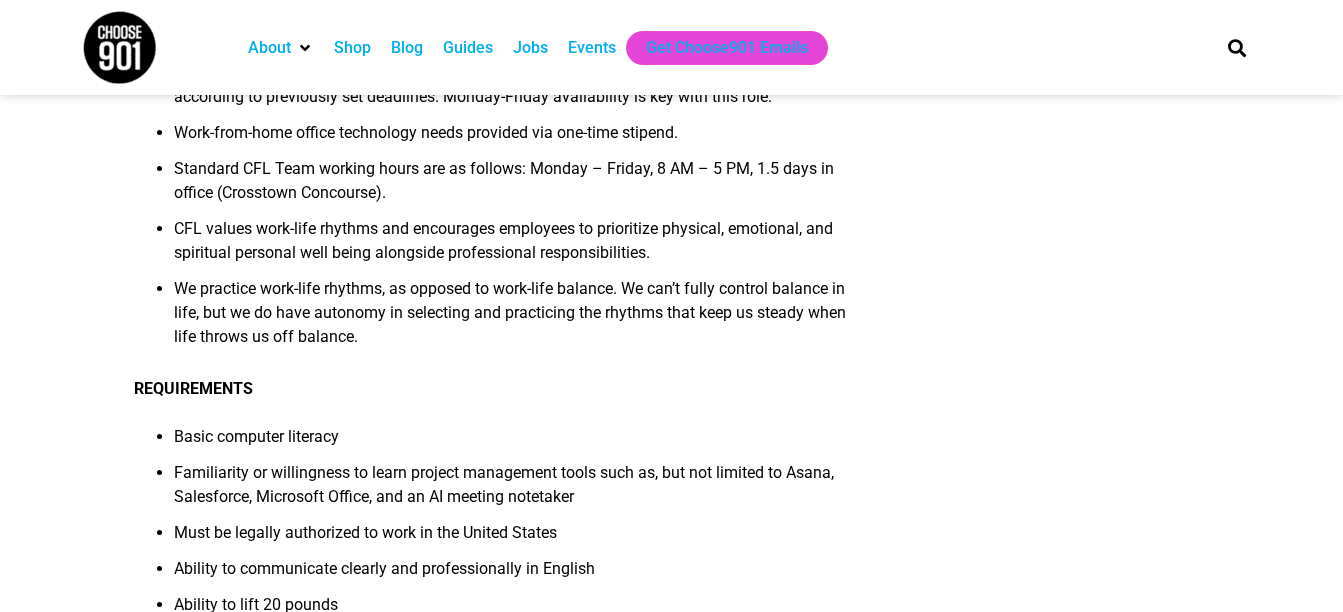 scroll, scrollTop: 2709, scrollLeft: 0, axis: vertical 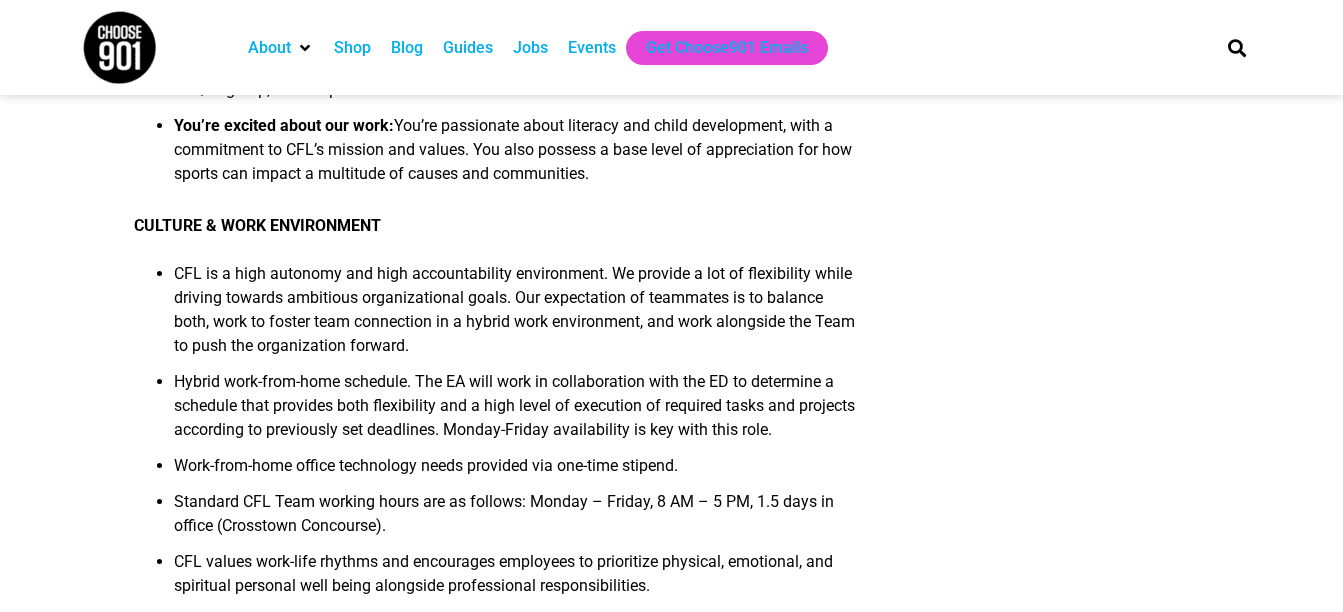 click on "Jobs" at bounding box center (530, 48) 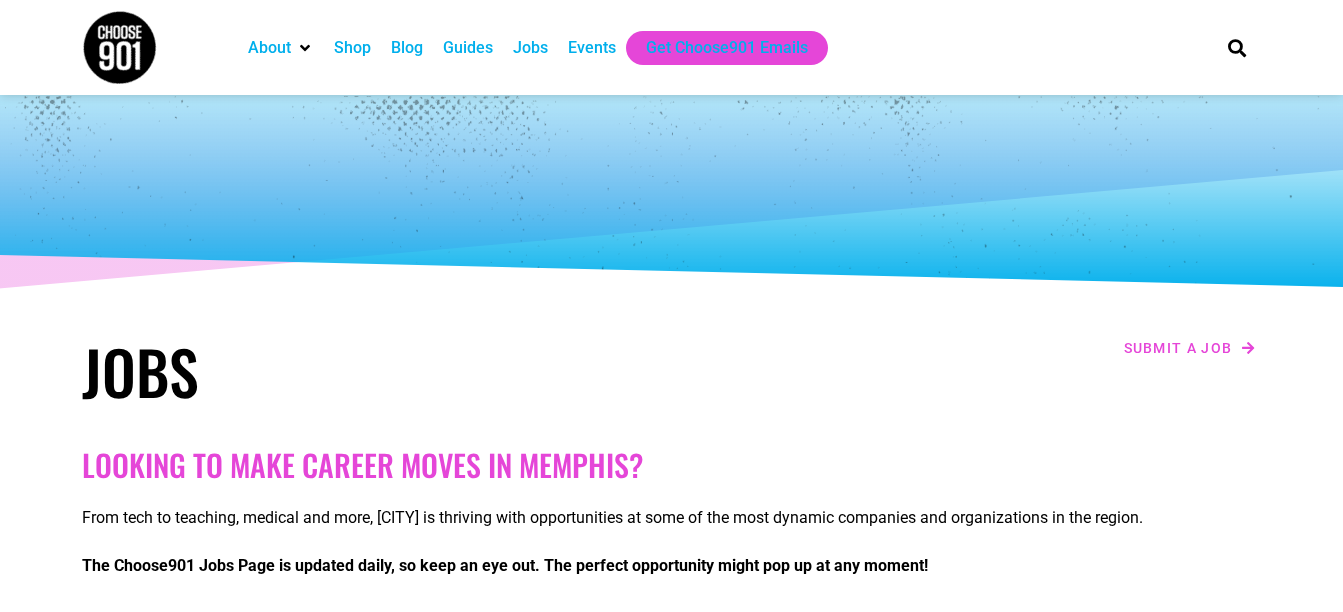 scroll, scrollTop: 0, scrollLeft: 0, axis: both 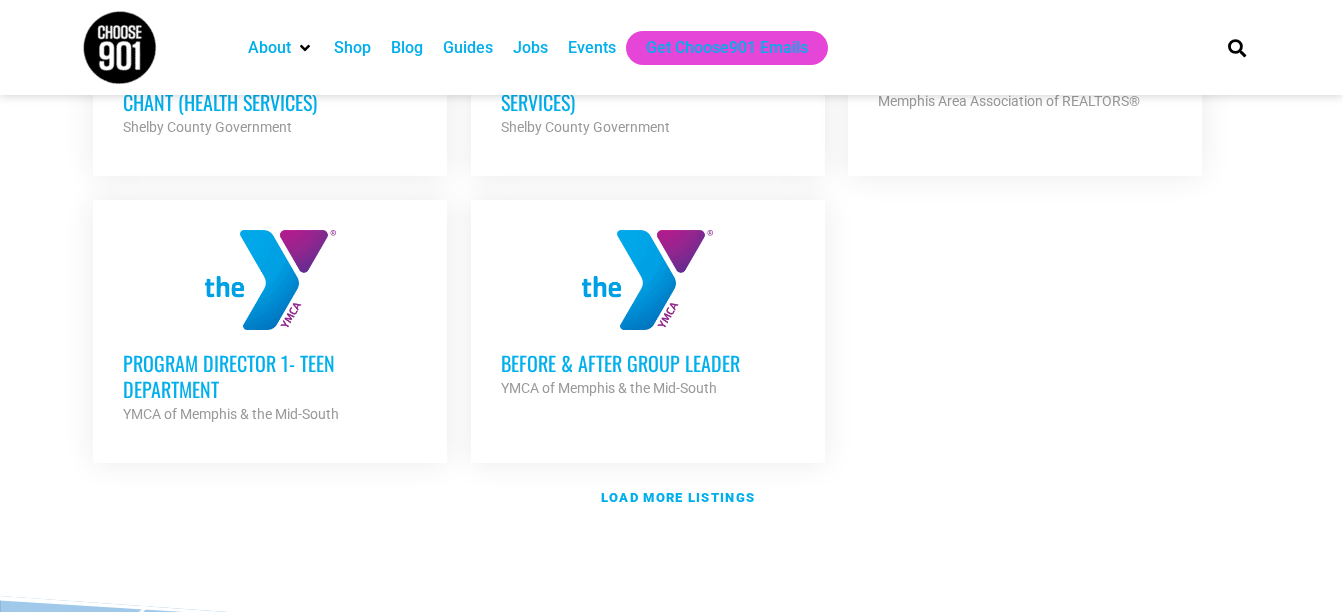 click on "Program Director 1- Teen Department" at bounding box center [270, 376] 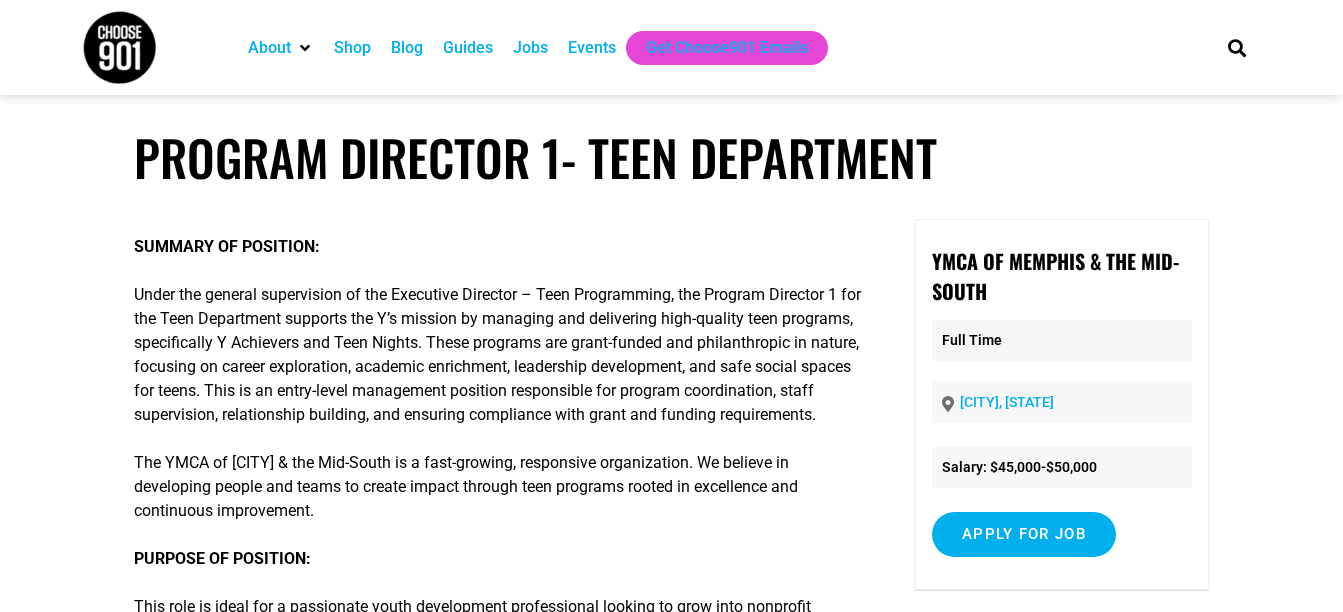 scroll, scrollTop: 0, scrollLeft: 0, axis: both 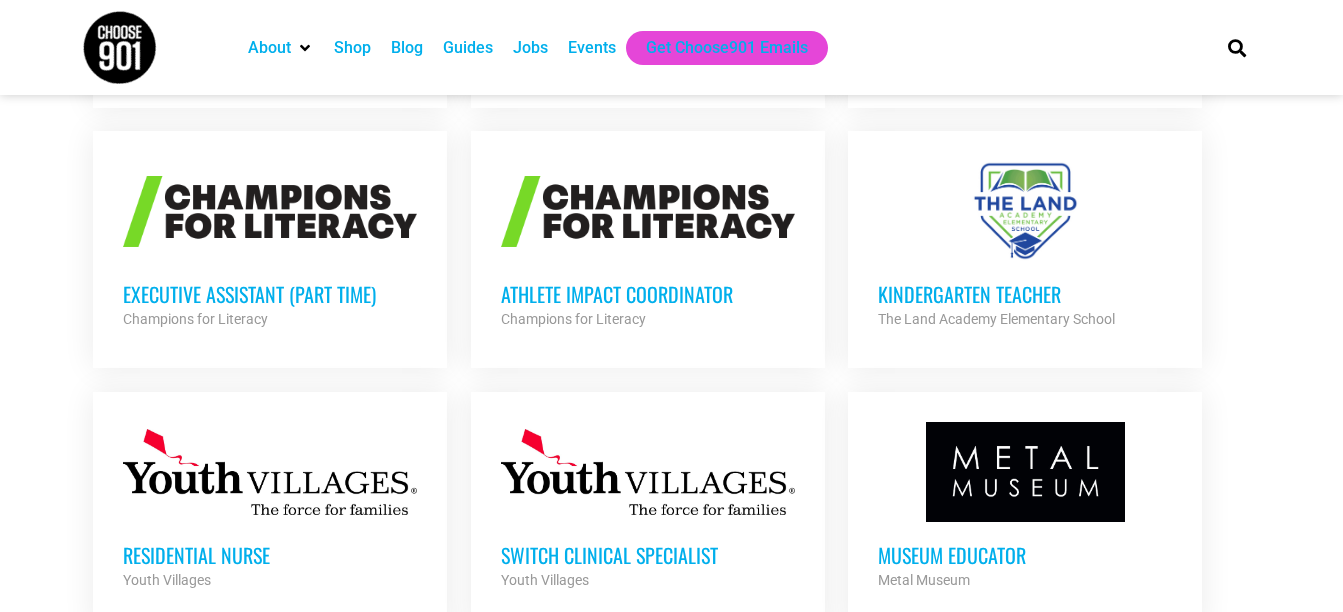 click on "Athlete Impact Coordinator" at bounding box center (648, 294) 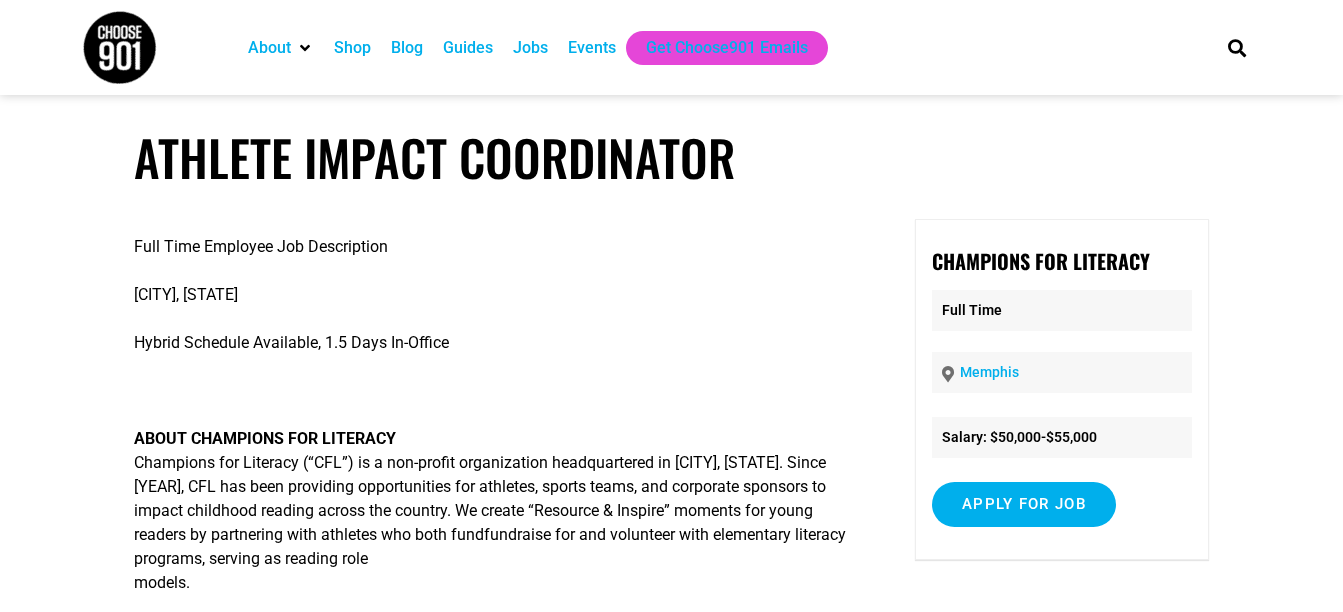 scroll, scrollTop: 0, scrollLeft: 0, axis: both 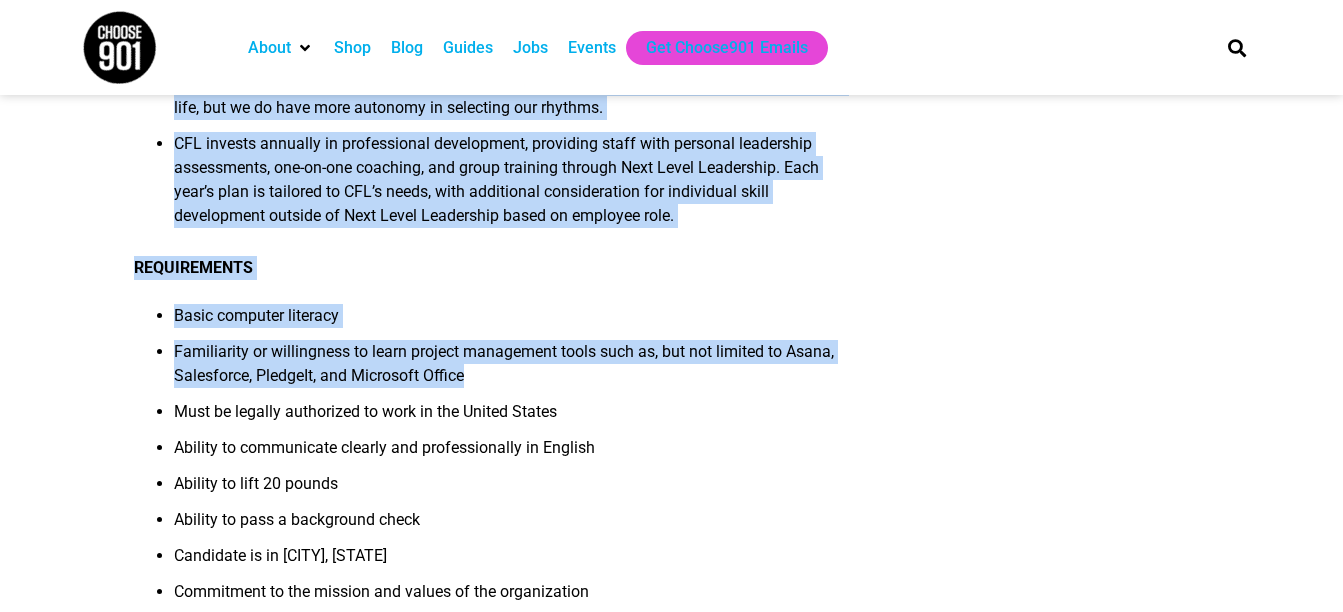 drag, startPoint x: 137, startPoint y: 443, endPoint x: 822, endPoint y: 428, distance: 685.1642 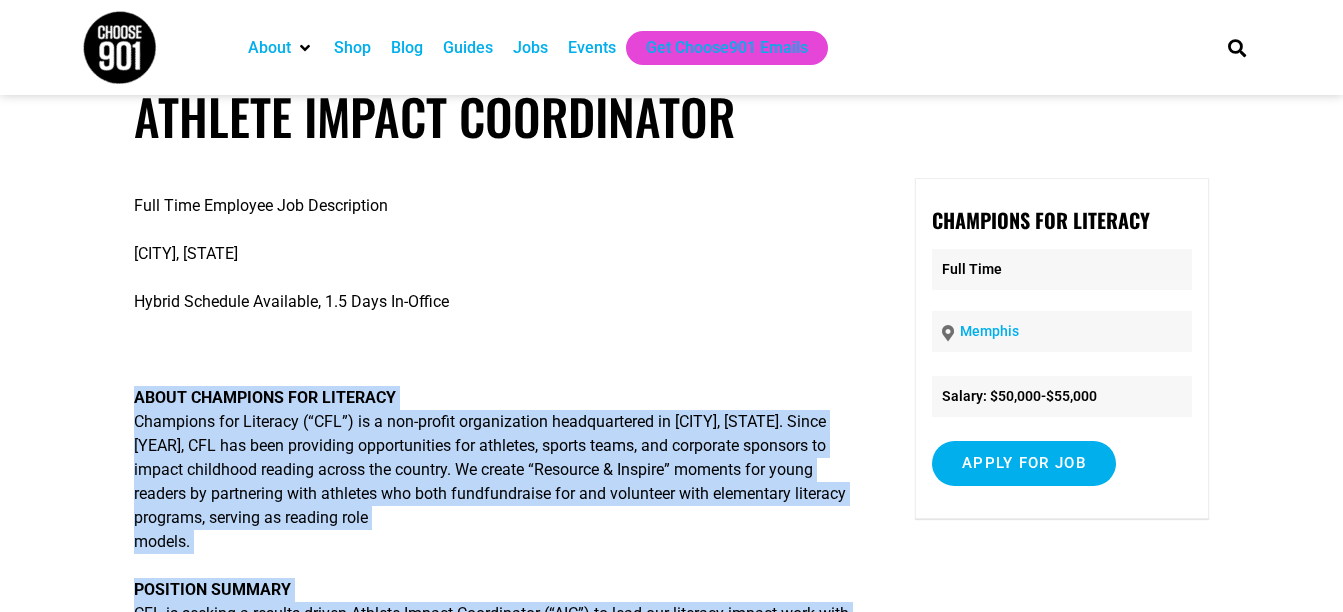 scroll, scrollTop: 333, scrollLeft: 0, axis: vertical 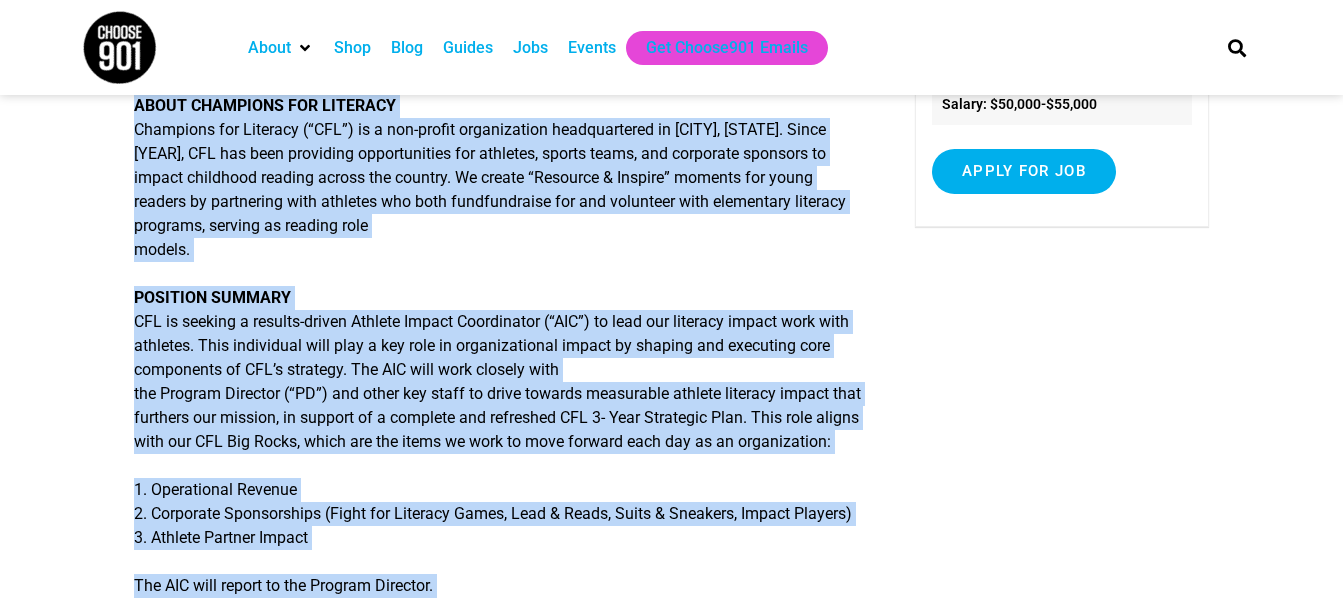 copy on "ABOUT CHAMPIONS FOR LITERACY
Champions for Literacy (“CFL”) is a non-profit organization headquartered in Memphis, Tennessee. Since 2014, CFL has been providing opportunities for athletes, sports teams, and corporate sponsors to impact childhood reading across the country. We create “Resource & Inspire” moments for young readers by partnering with athletes who both fundraise for and volunteer with elementary literacy programs, serving as reading role
models.
POSITION SUMMARY
CFL is seeking a results-driven Athlete Impact Coordinator (“AIC”) to lead our literacy impact work with athletes. This individual will play a key role in organizational impact by shaping and executing core components of CFL’s strategy. The AIC will work closely with
the Program Director (“PD”) and other key staff to drive towards measurable athlete literacy impact that furthers our mission, in support of a complete and refreshed CFL 3- Year Strategic Plan. This role aligns with our CFL Big Rocks, which are the items we work to m..." 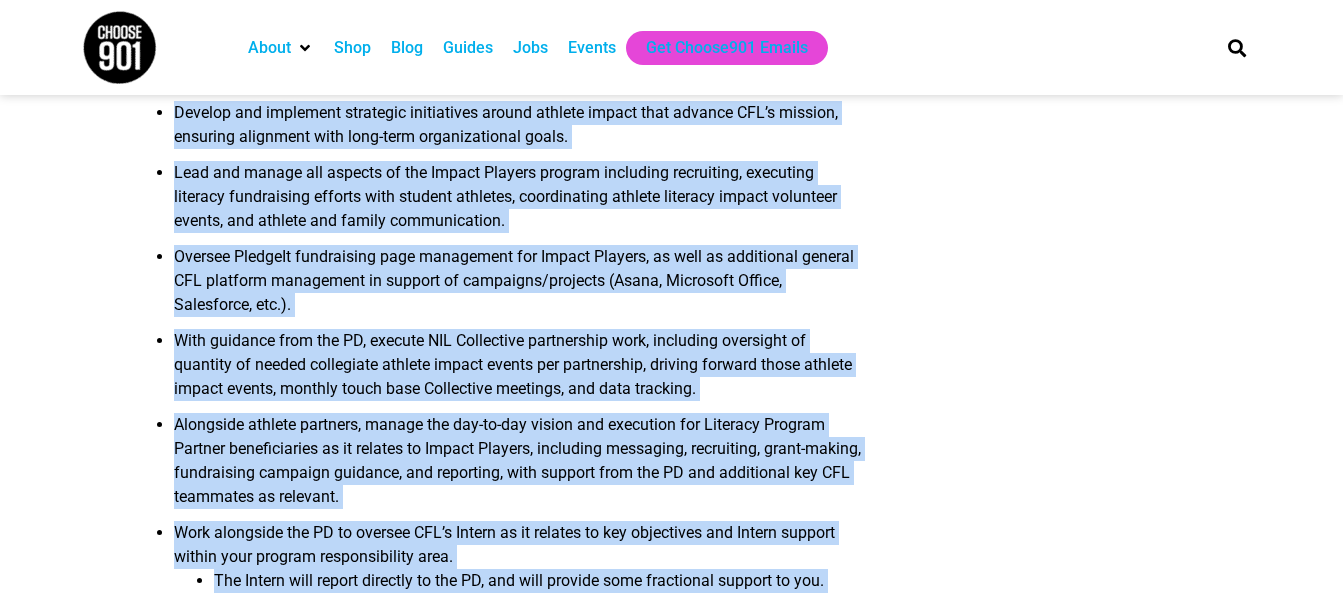 scroll, scrollTop: 1667, scrollLeft: 0, axis: vertical 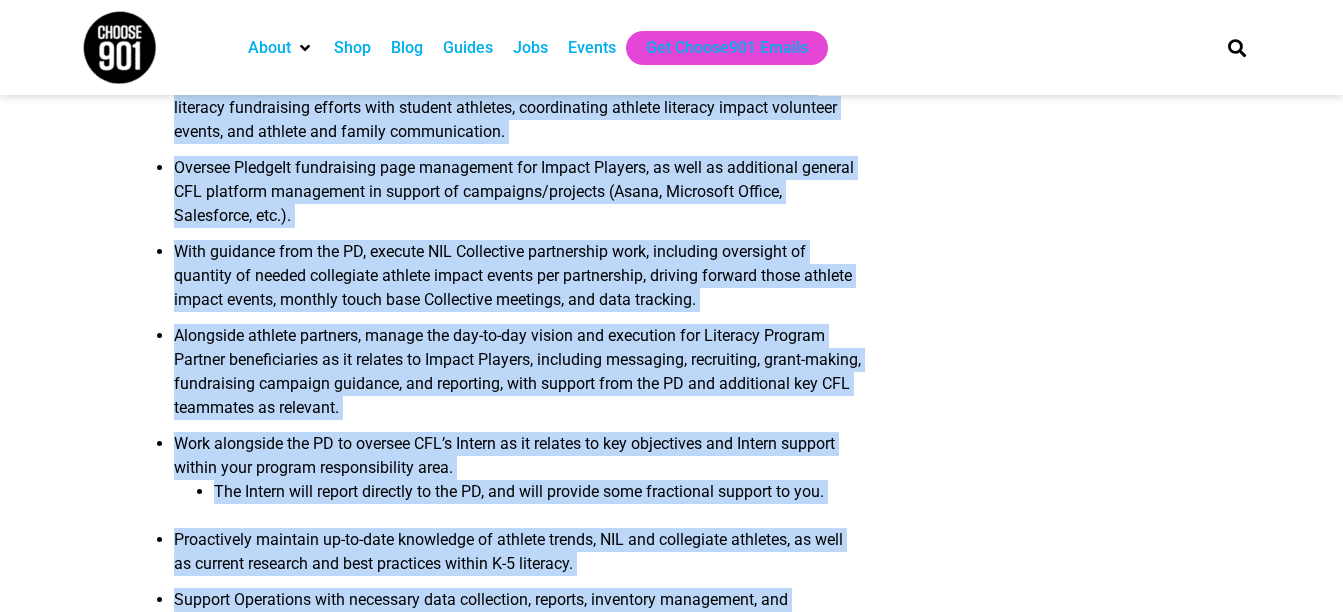 click on "Athlete Impact Coordinator
Full Time Employee Job Description
Memphis, TN
Hybrid Schedule Available, 1.5 Days In-Office
ABOUT CHAMPIONS FOR LITERACY
Champions for Literacy (“CFL”) is a non-profit organization headquartered in Memphis, Tennessee. Since 2014, CFL has been providing opportunities for athletes, sports teams, and corporate sponsors to impact childhood reading across the country. We create “Resource & Inspire” moments for young readers by partnering with athletes who both fundraise for and volunteer with elementary literacy programs, serving as reading role
models.
POSITION SUMMARY
CFL is seeking a results-driven Athlete Impact Coordinator (“AIC”) to lead our literacy impact work with athletes. This individual will play a key role in organizational impact by shaping and executing core components of CFL’s strategy. The AIC will work closely with
1. Operational Revenue
3. Athlete Partner Impact
KEY RESPONSIBILITIES" at bounding box center [671, 1085] 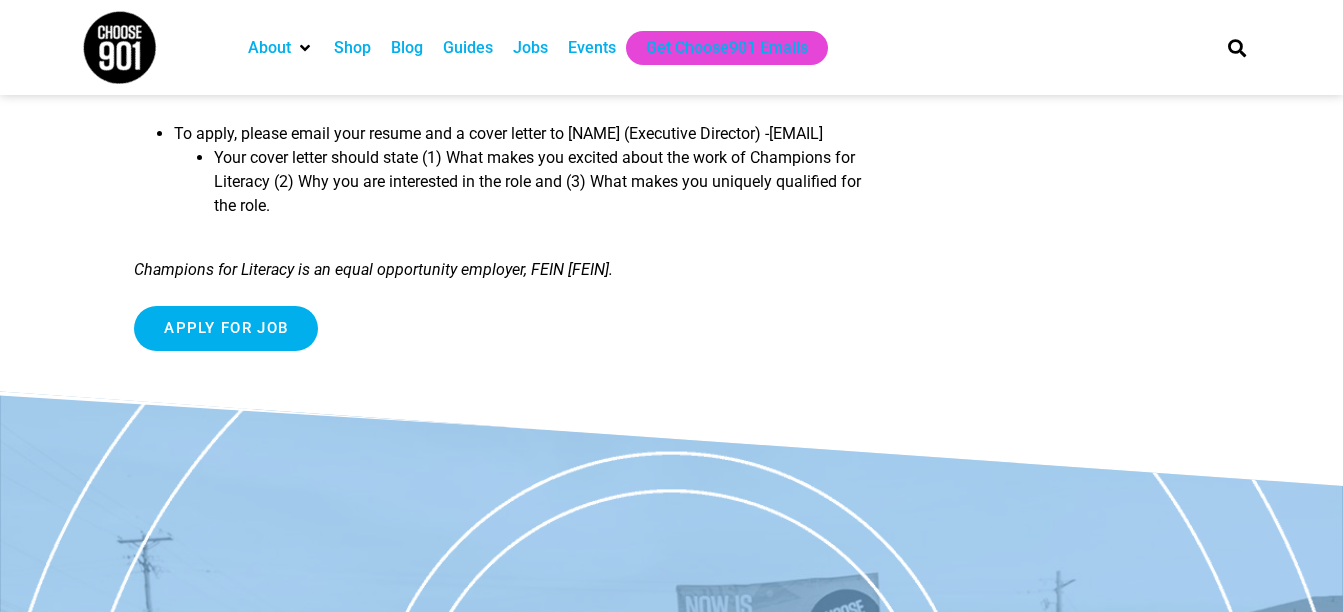 scroll, scrollTop: 5000, scrollLeft: 0, axis: vertical 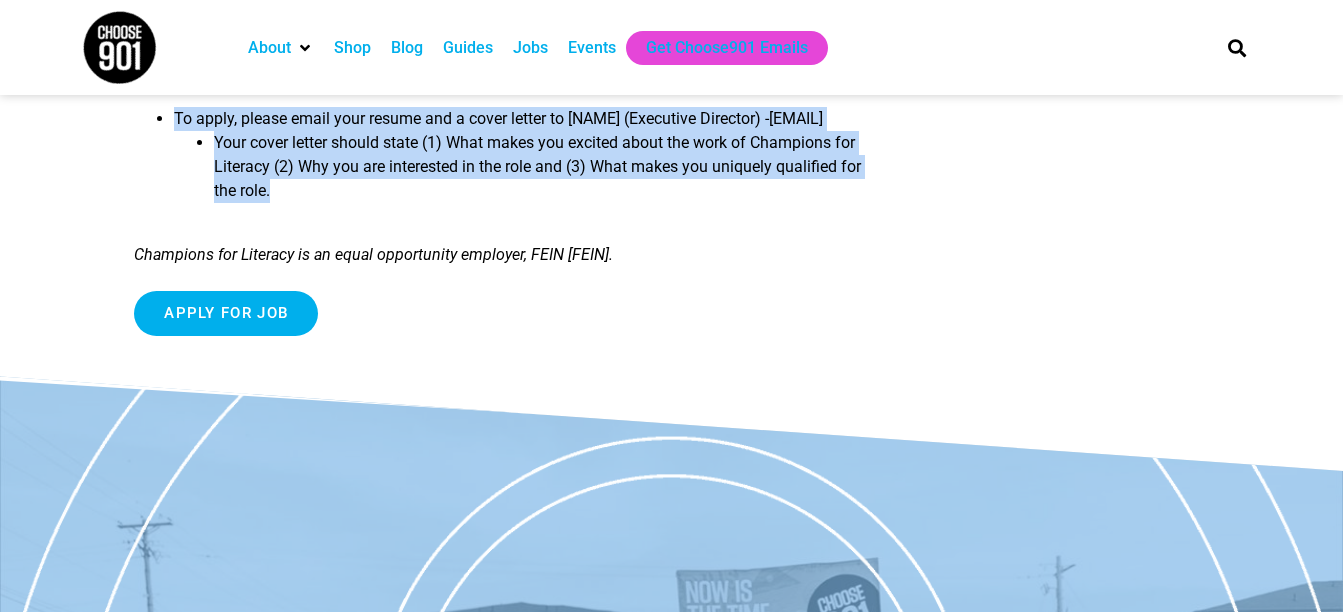 drag, startPoint x: 175, startPoint y: 164, endPoint x: 405, endPoint y: 275, distance: 255.38402 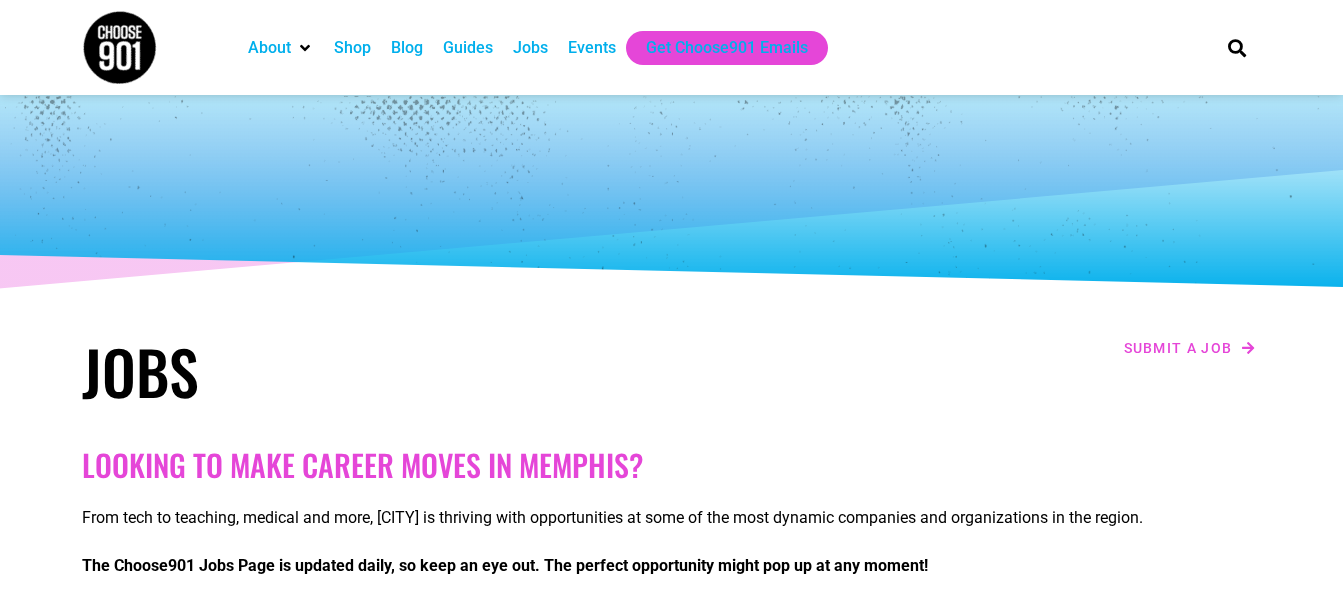 scroll, scrollTop: 1333, scrollLeft: 0, axis: vertical 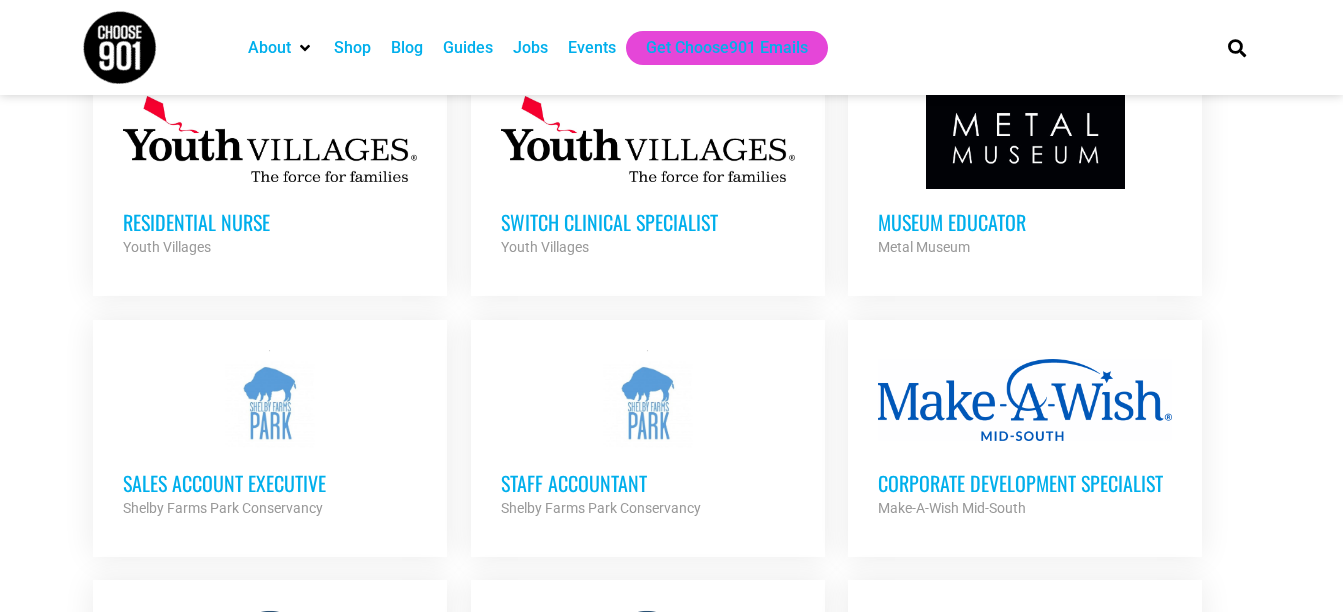 click on "Corporate Development Specialist" at bounding box center [1025, 483] 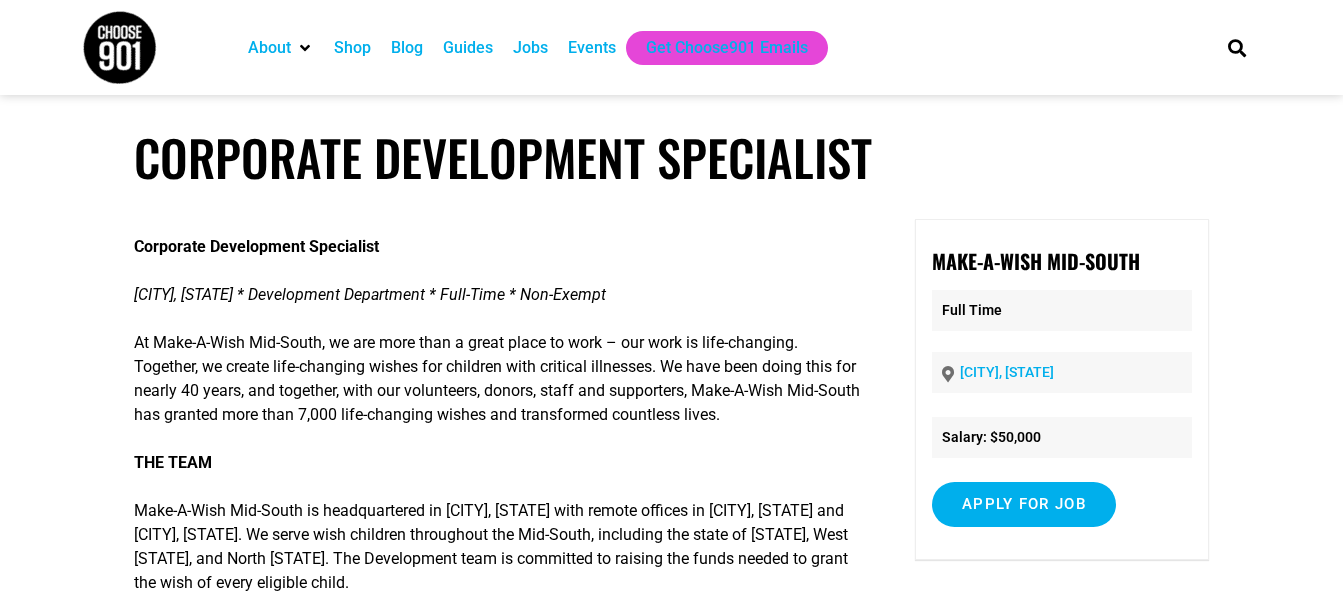 scroll, scrollTop: 0, scrollLeft: 0, axis: both 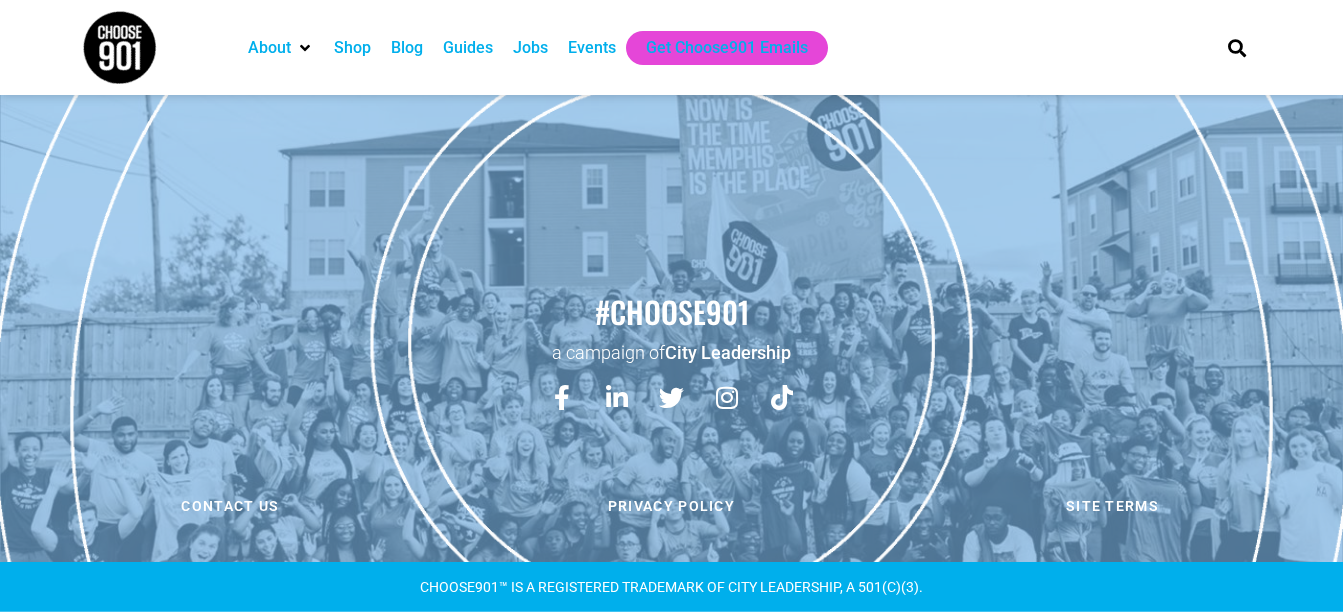 click on "Jobs" at bounding box center [530, 48] 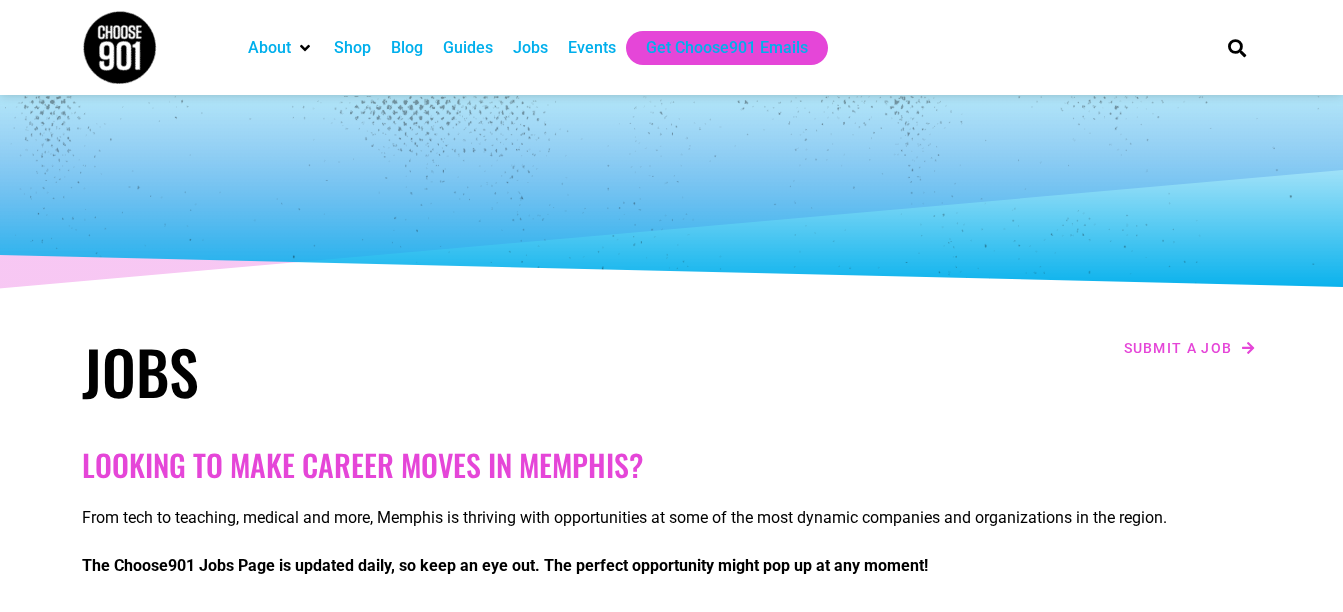 scroll, scrollTop: 0, scrollLeft: 0, axis: both 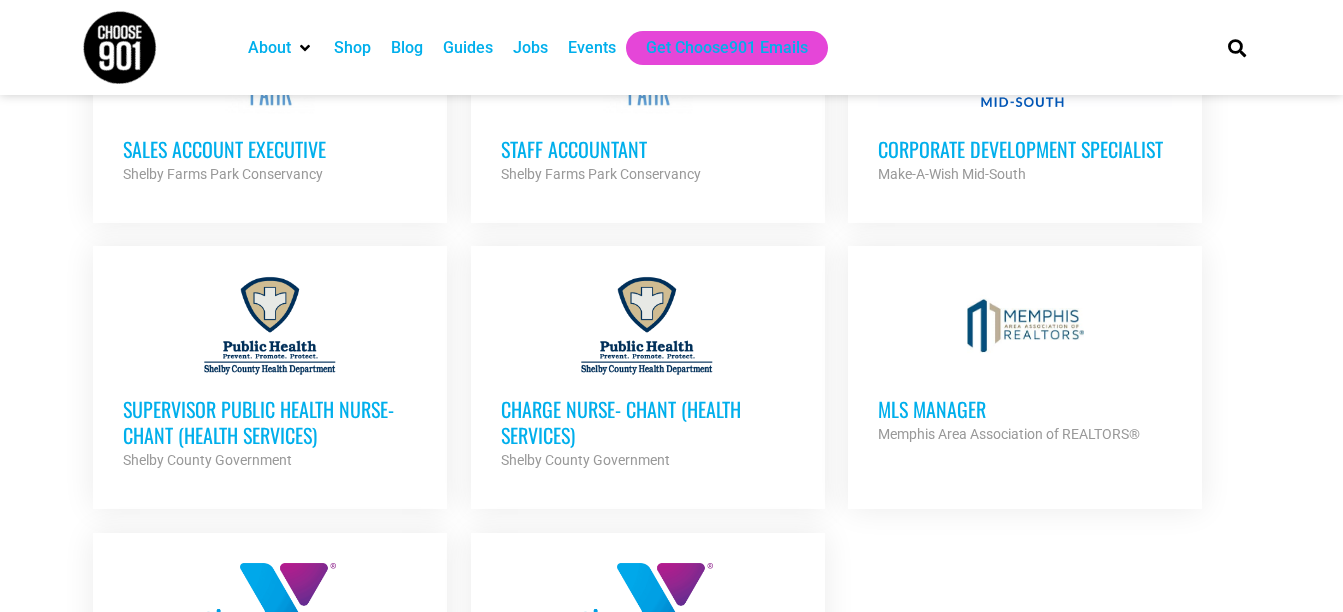 click on "Corporate Development Specialist" at bounding box center (1025, 149) 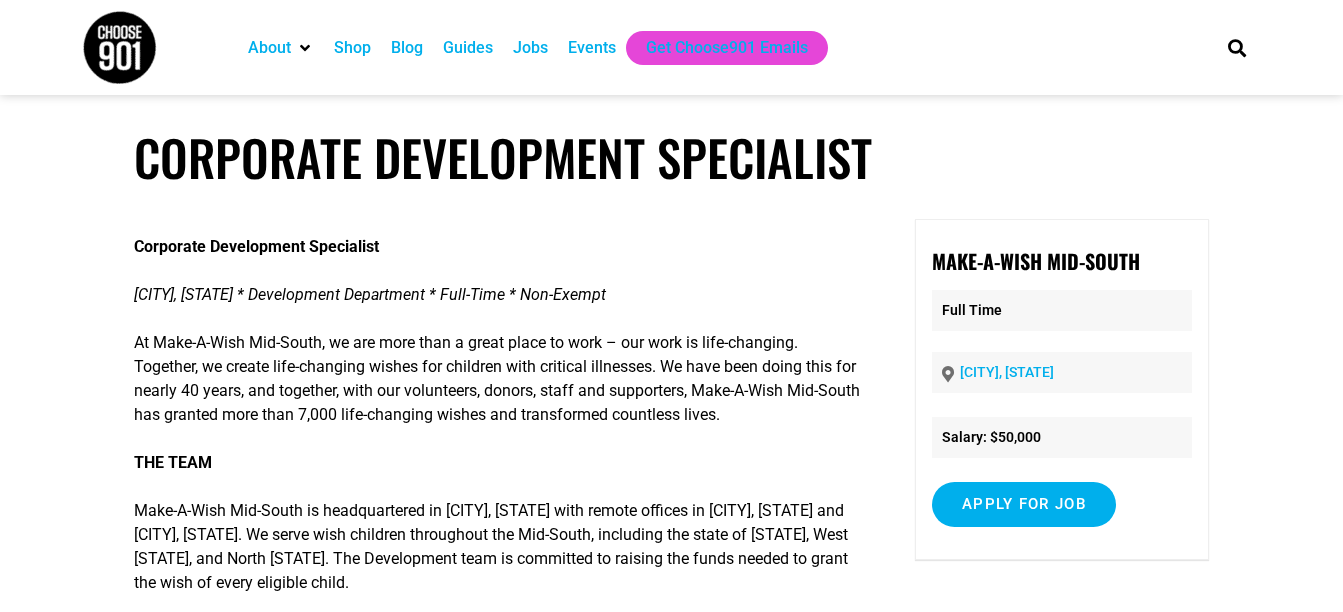 scroll, scrollTop: 0, scrollLeft: 0, axis: both 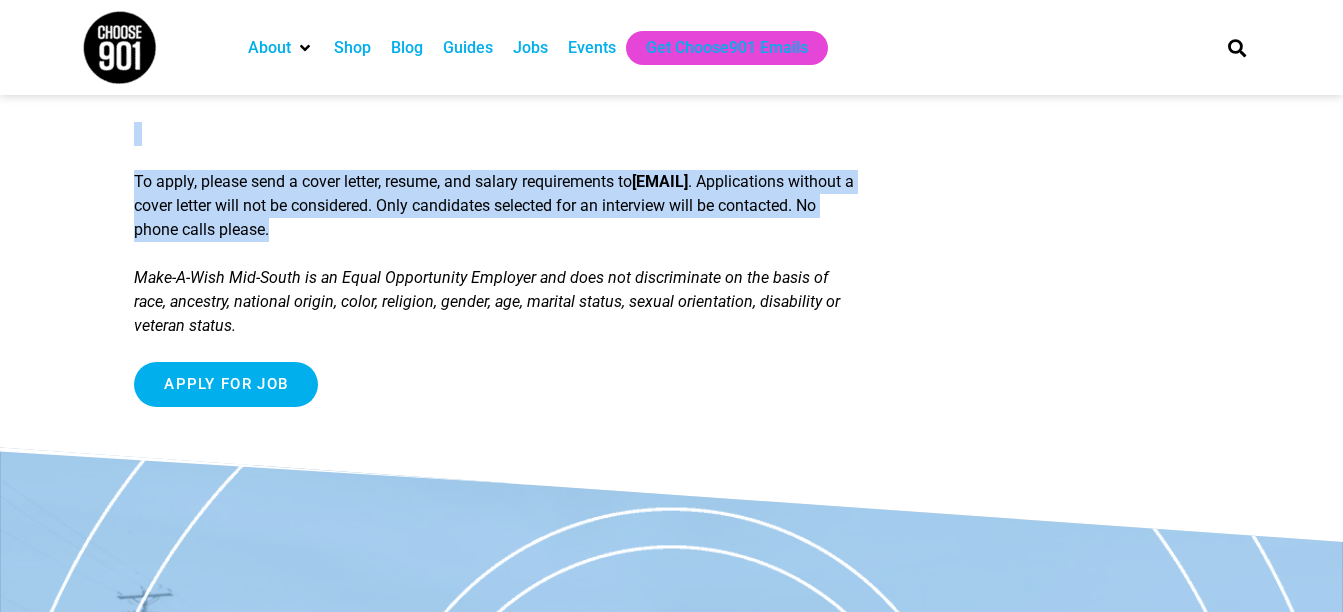 drag, startPoint x: 135, startPoint y: 245, endPoint x: 696, endPoint y: 235, distance: 561.0891 